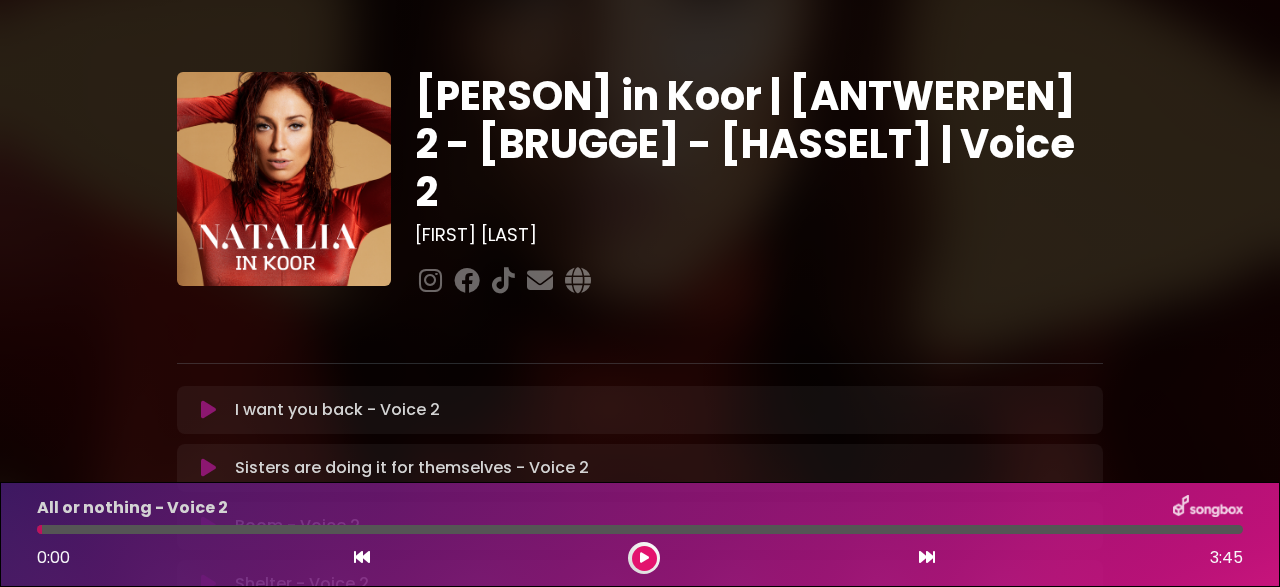 scroll, scrollTop: 0, scrollLeft: 0, axis: both 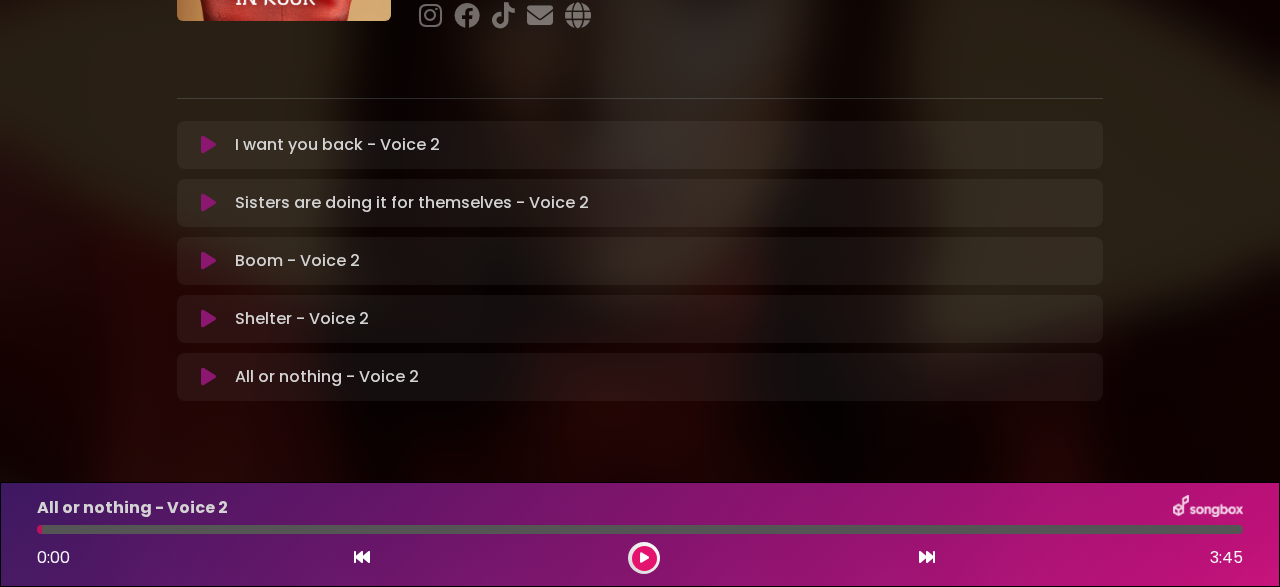 click on "I want you back - Voice 2
Loading Track..." at bounding box center [337, 145] 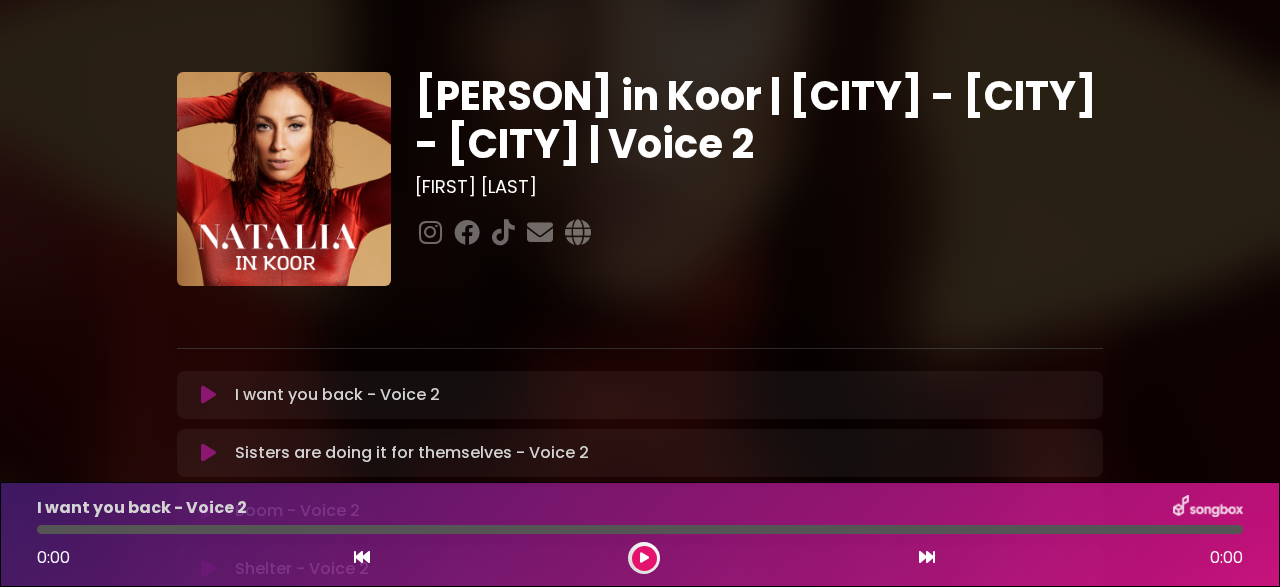 scroll, scrollTop: 0, scrollLeft: 0, axis: both 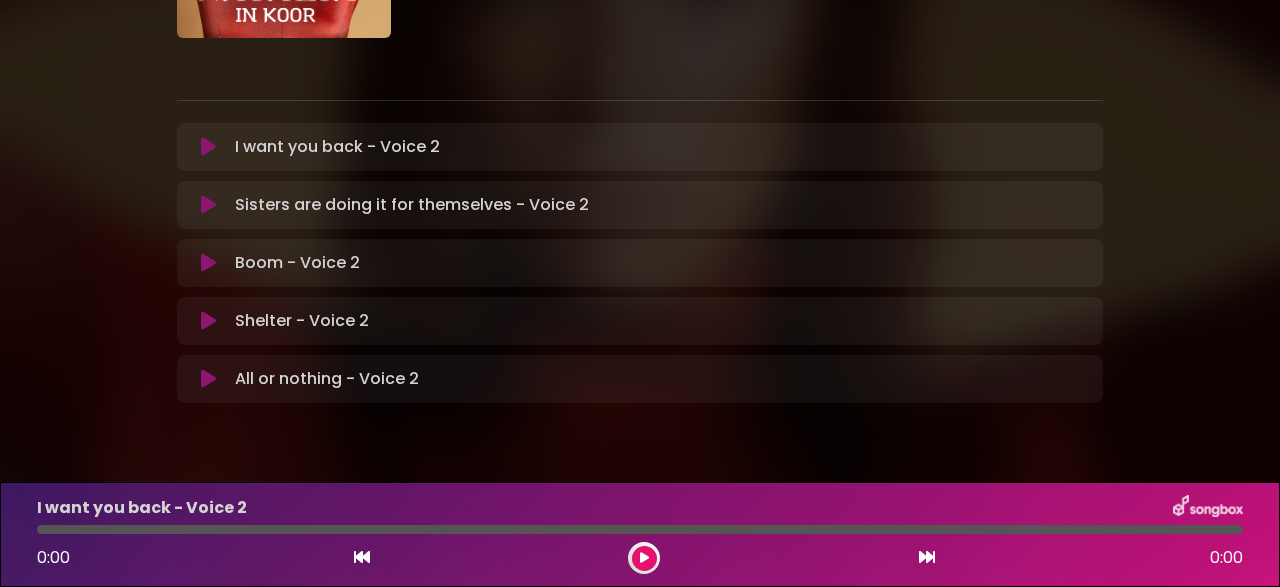 click at bounding box center [644, 558] 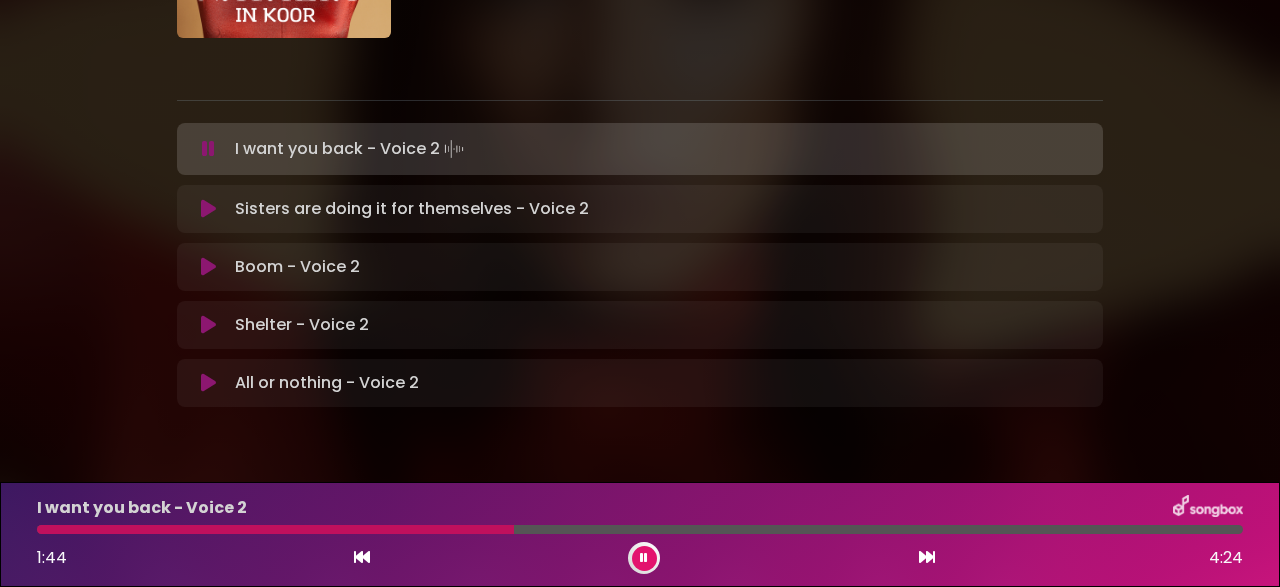 click at bounding box center (275, 529) 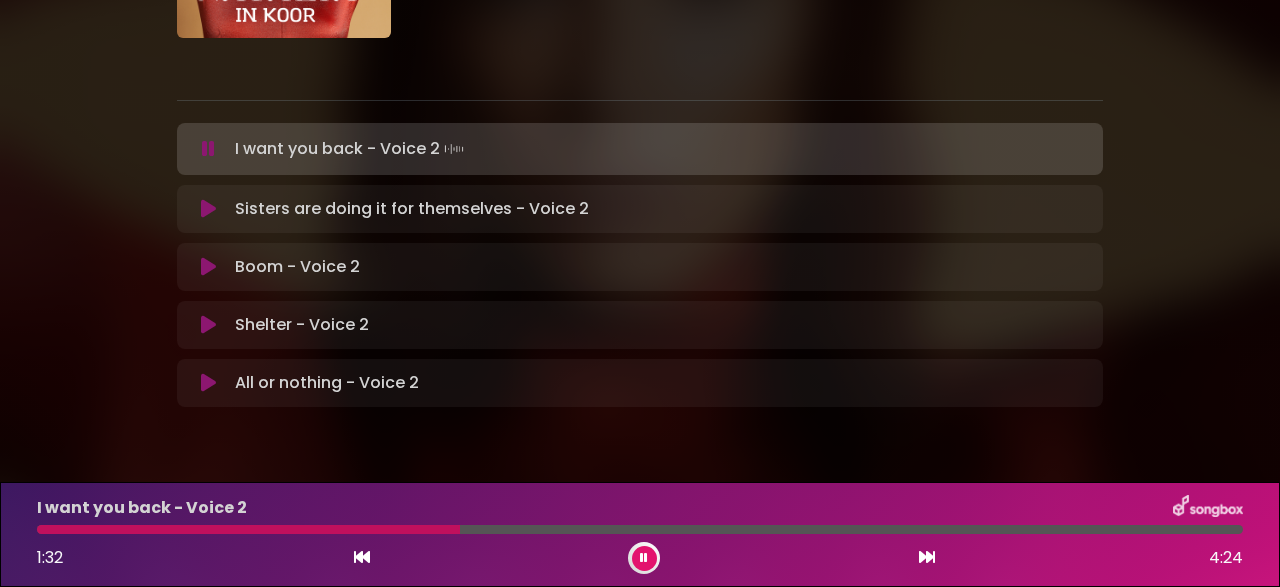 click at bounding box center [644, 558] 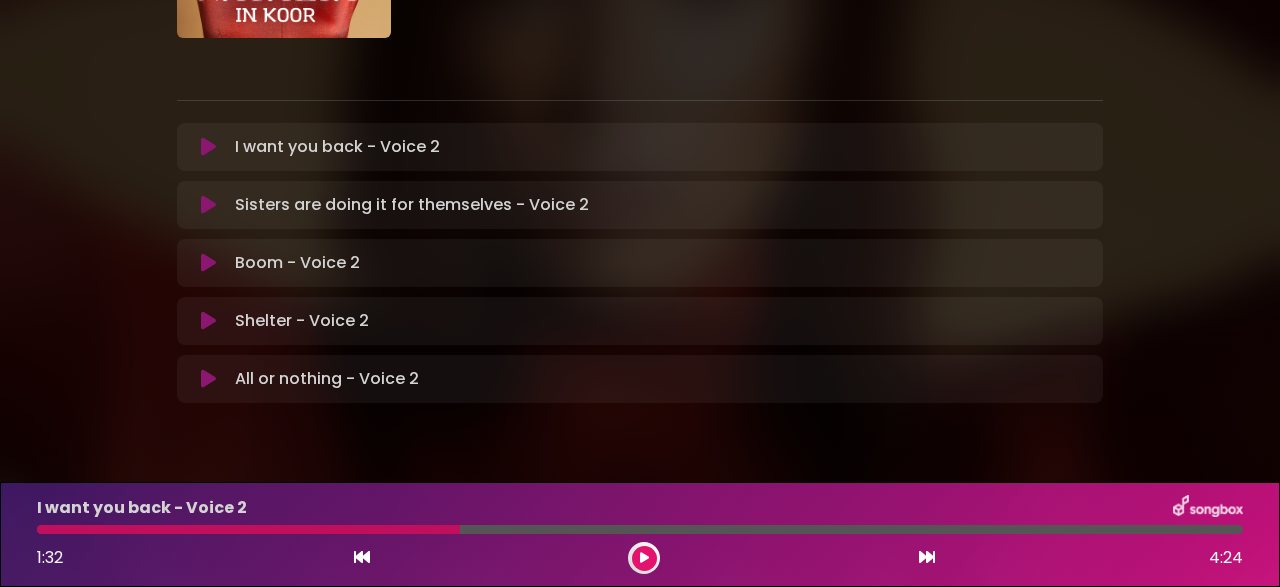 click at bounding box center (248, 529) 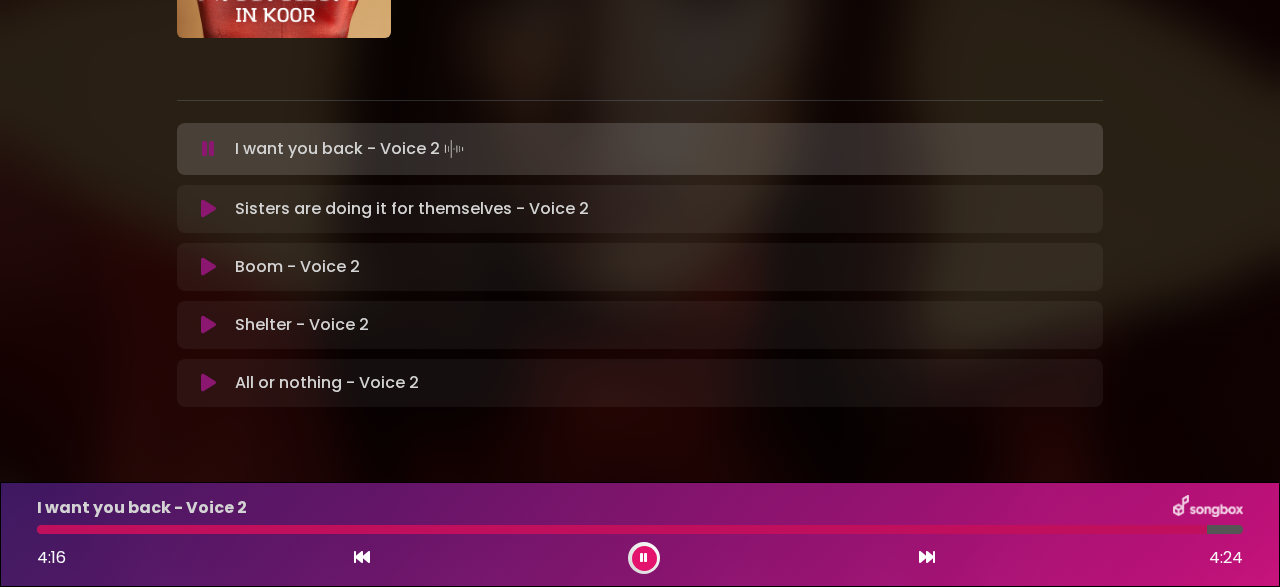 click at bounding box center [644, 558] 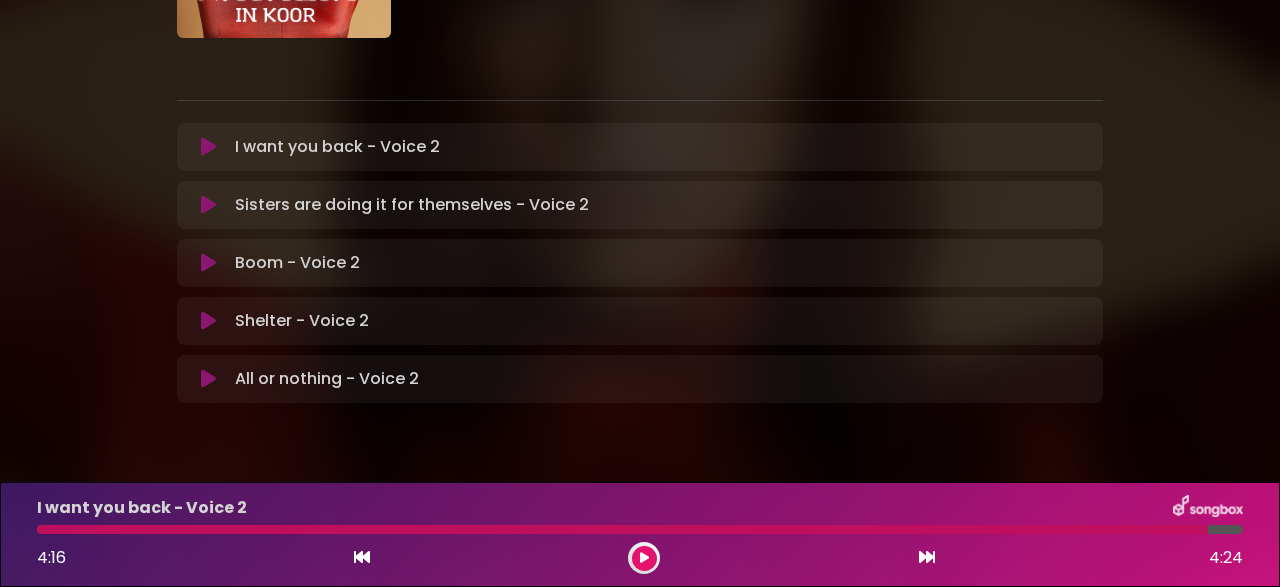 click at bounding box center [622, 529] 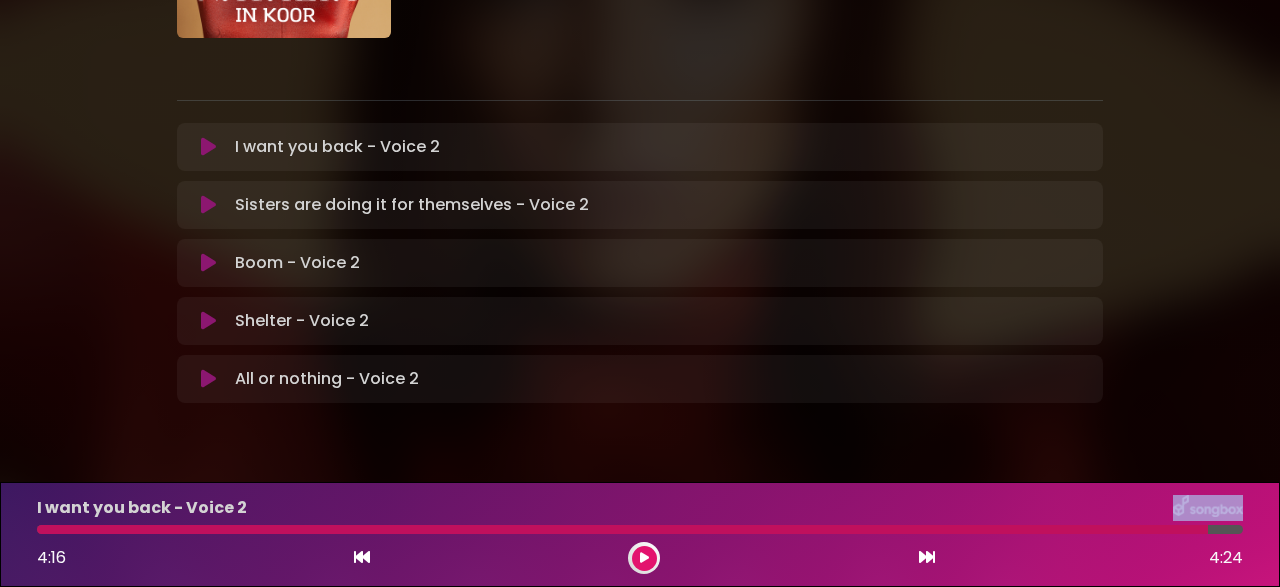 click at bounding box center [208, 147] 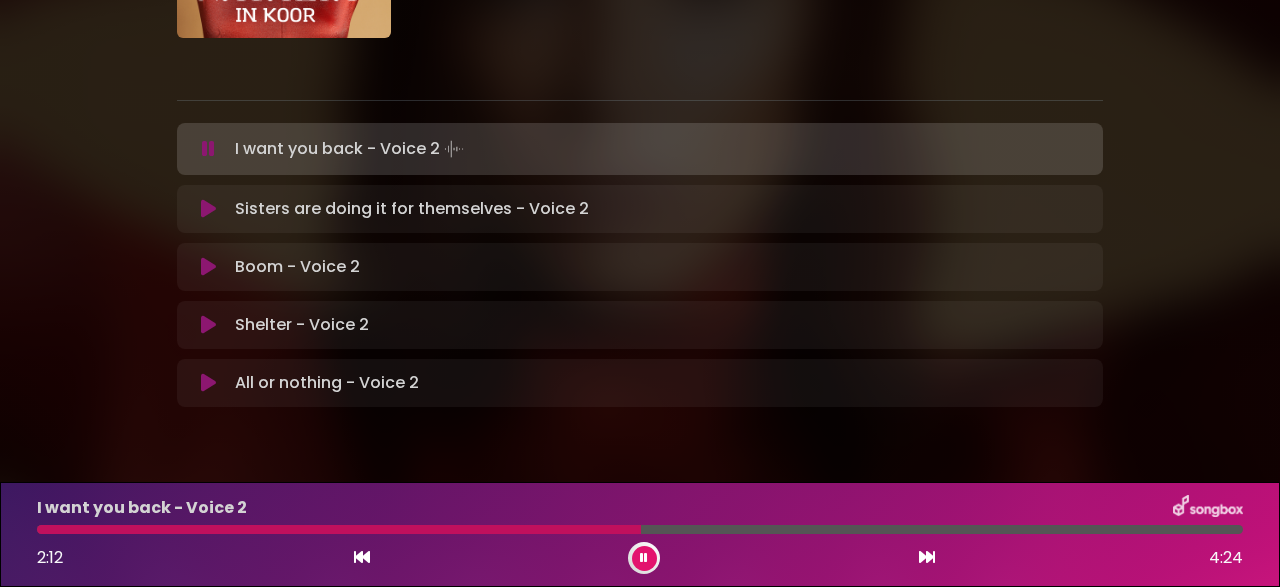 click at bounding box center (339, 529) 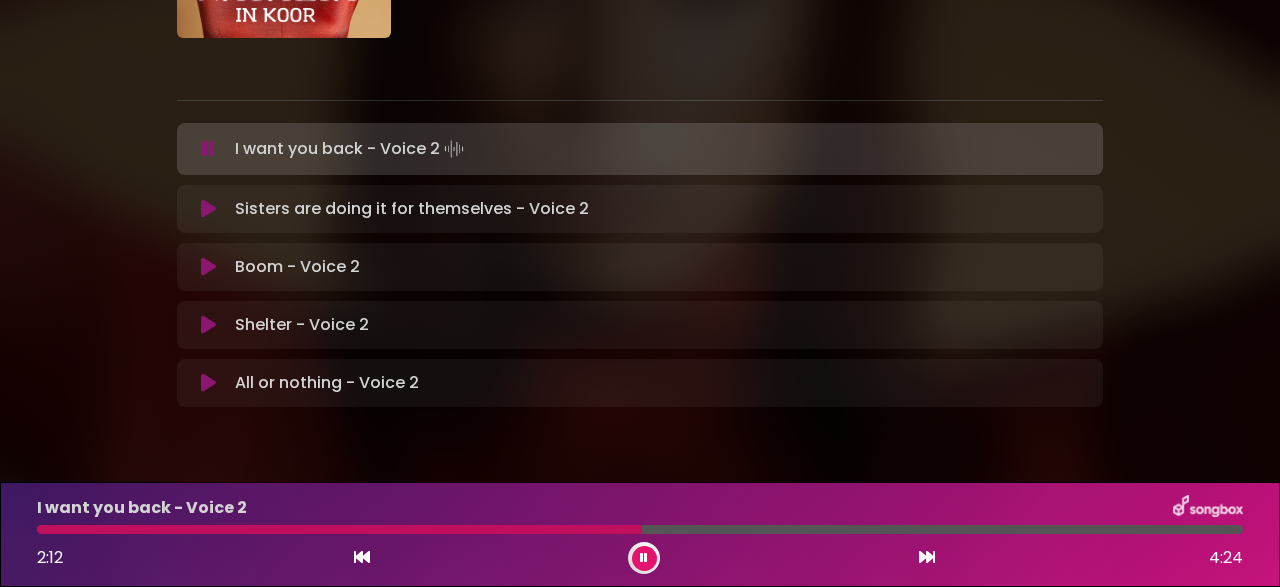 click at bounding box center (644, 558) 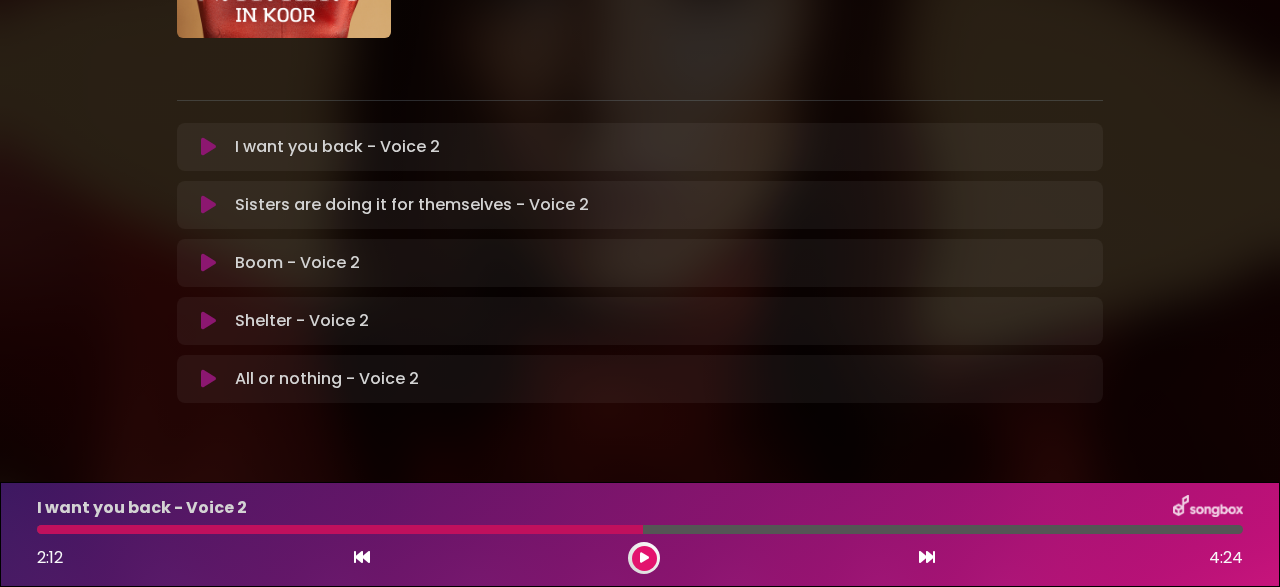 click at bounding box center [340, 529] 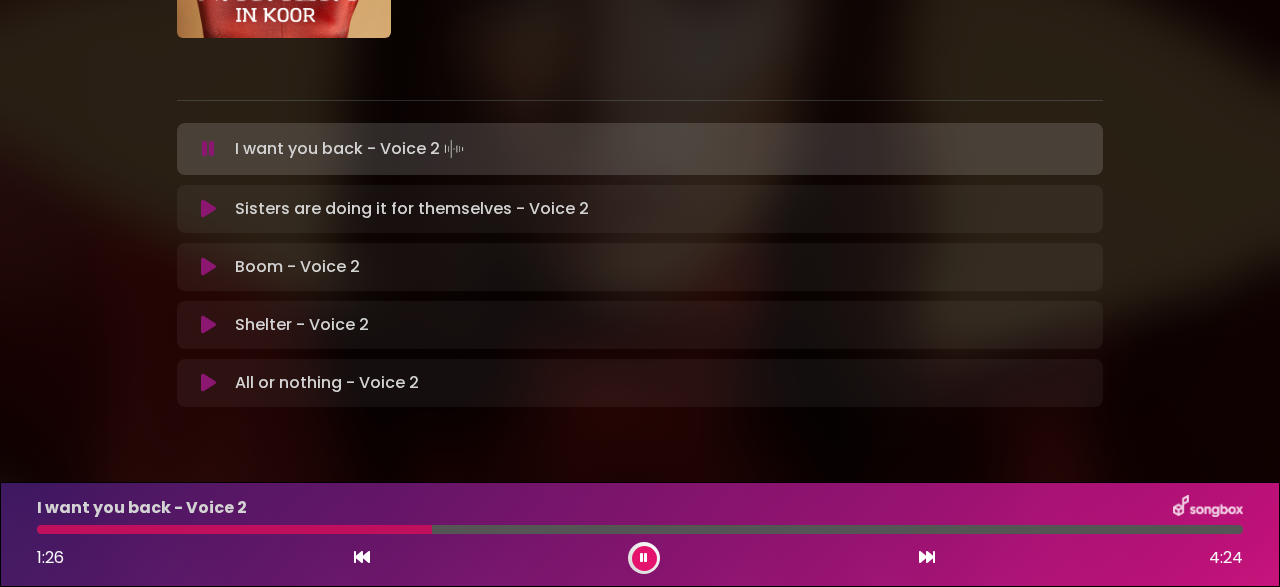 click on "I want you back - Voice 2
Loading Track..." at bounding box center [659, 149] 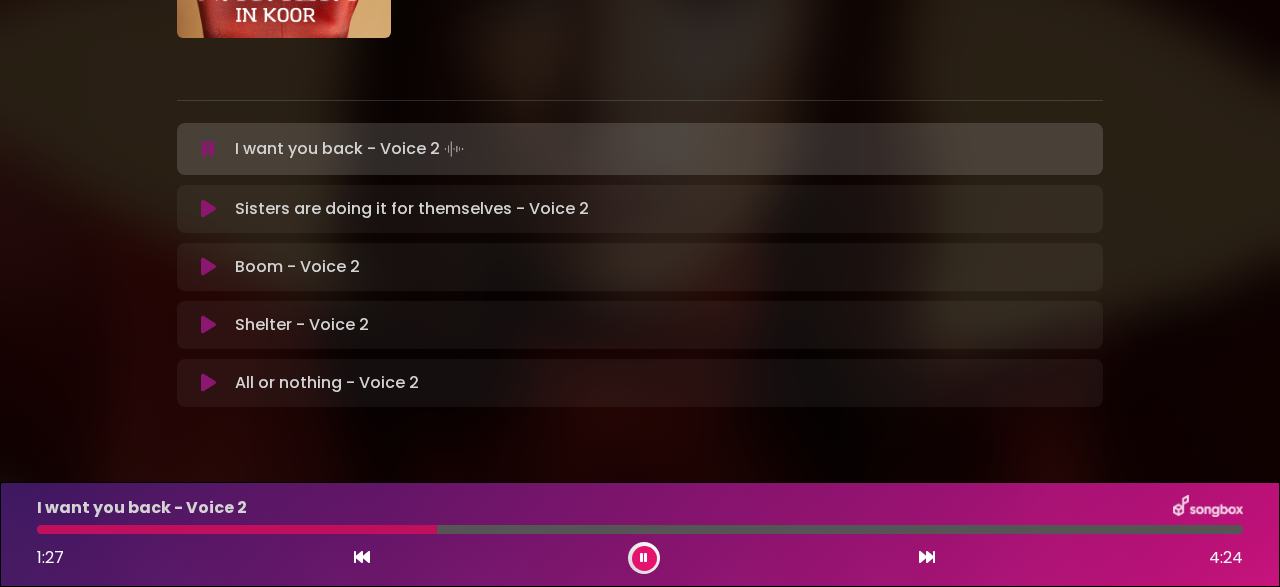 click at bounding box center (644, 558) 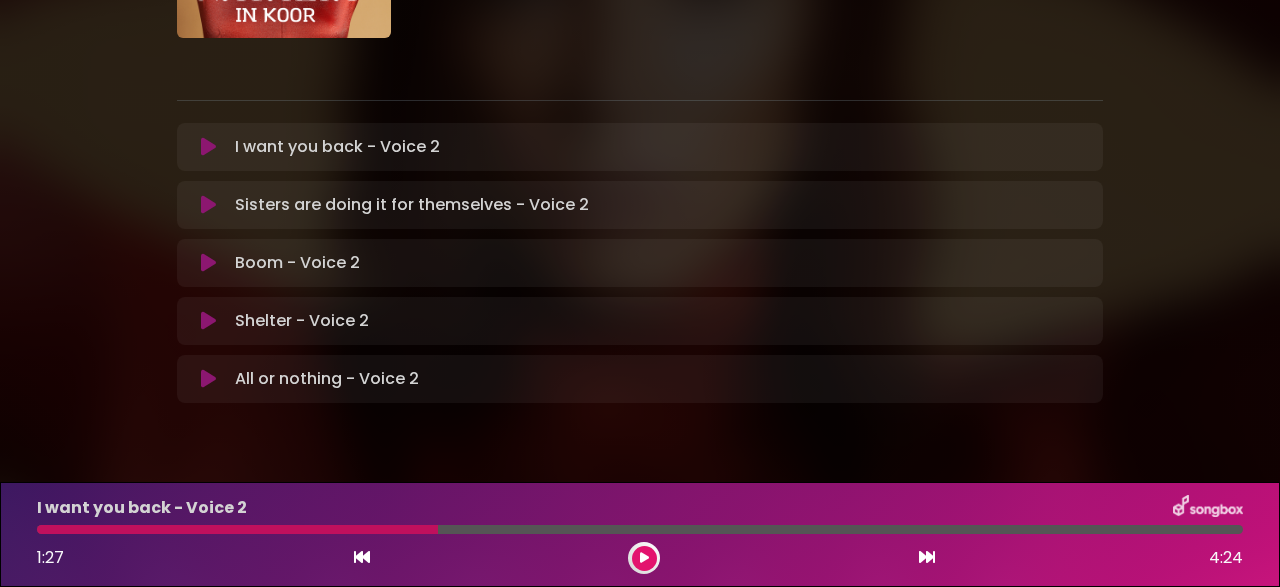 click at bounding box center [208, 147] 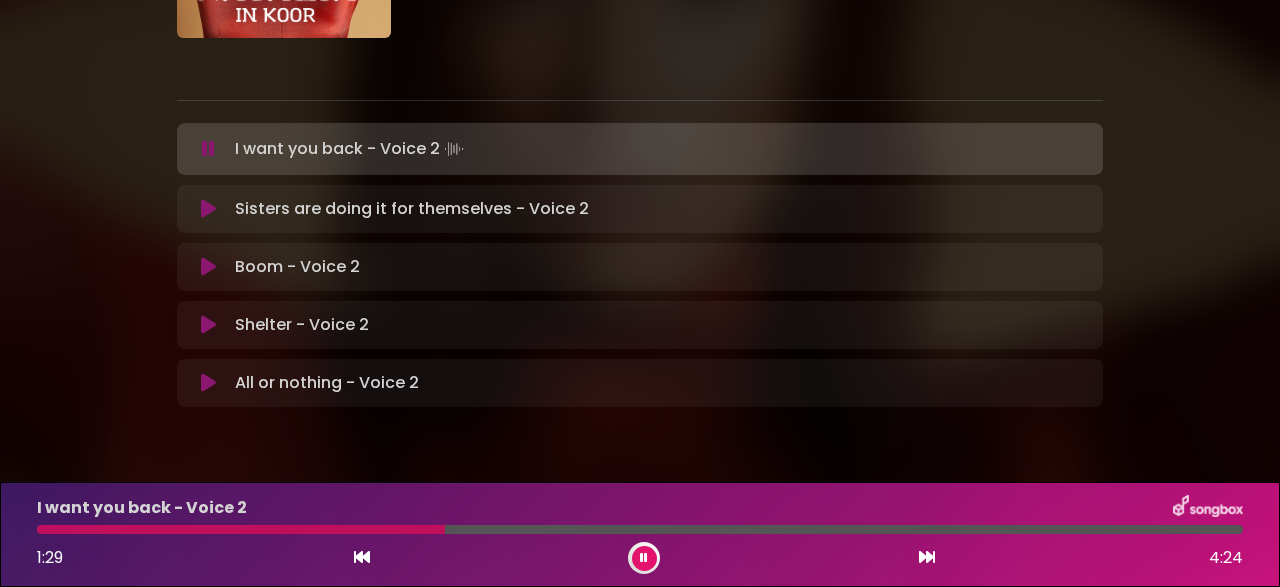 click at bounding box center [241, 529] 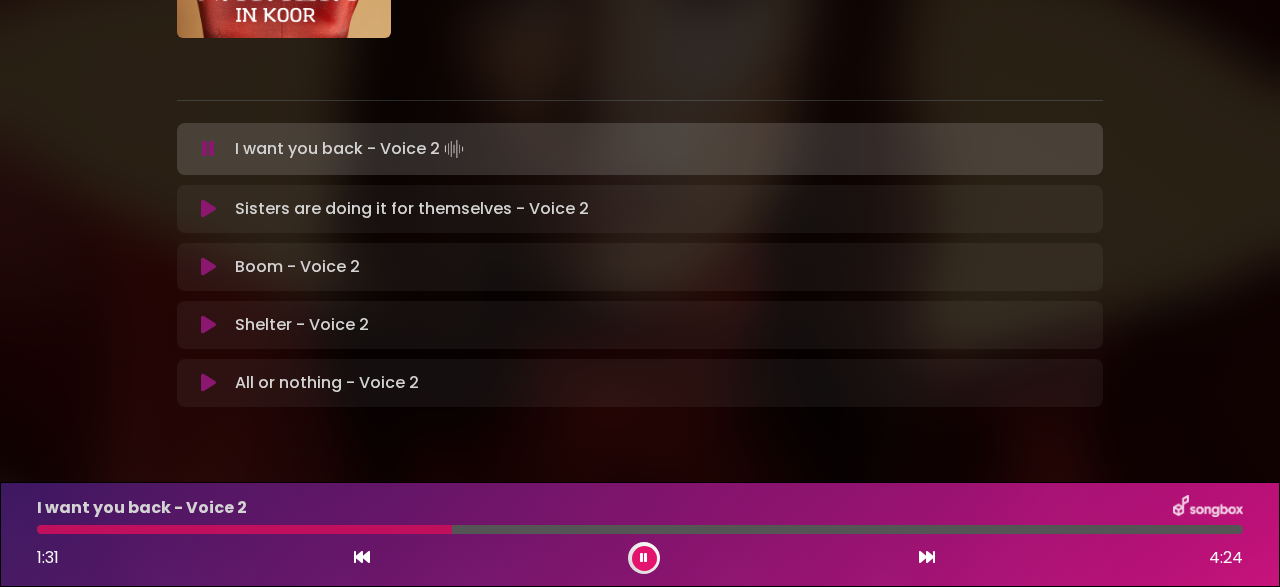 click on "I want you back - Voice 2
1:31
4:24" at bounding box center [640, 534] 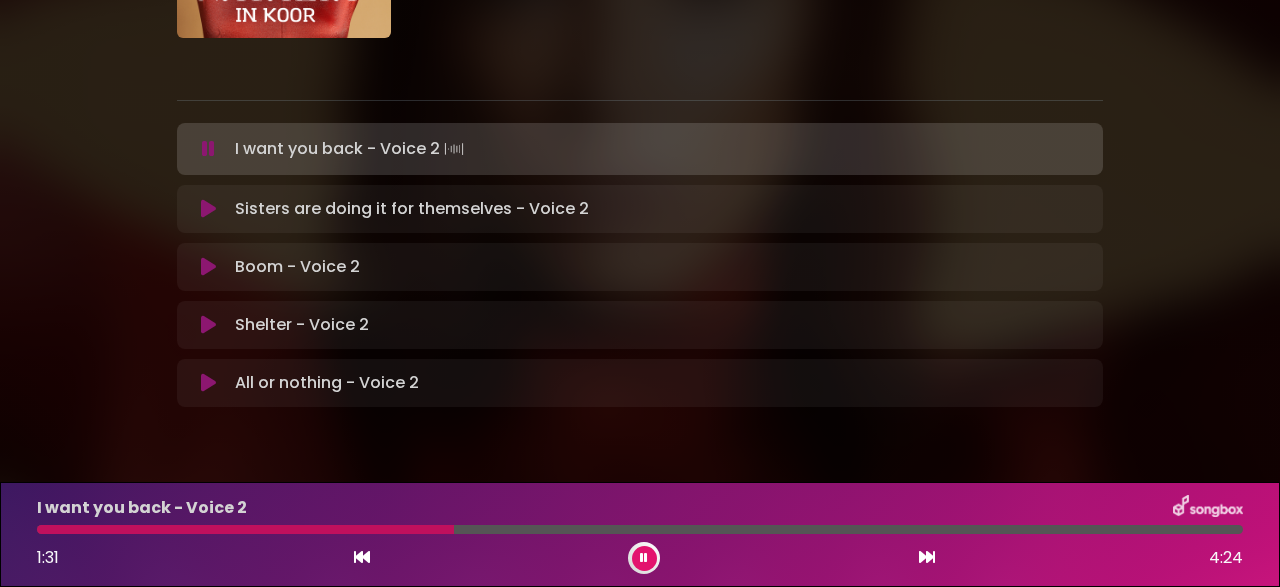 click at bounding box center (245, 529) 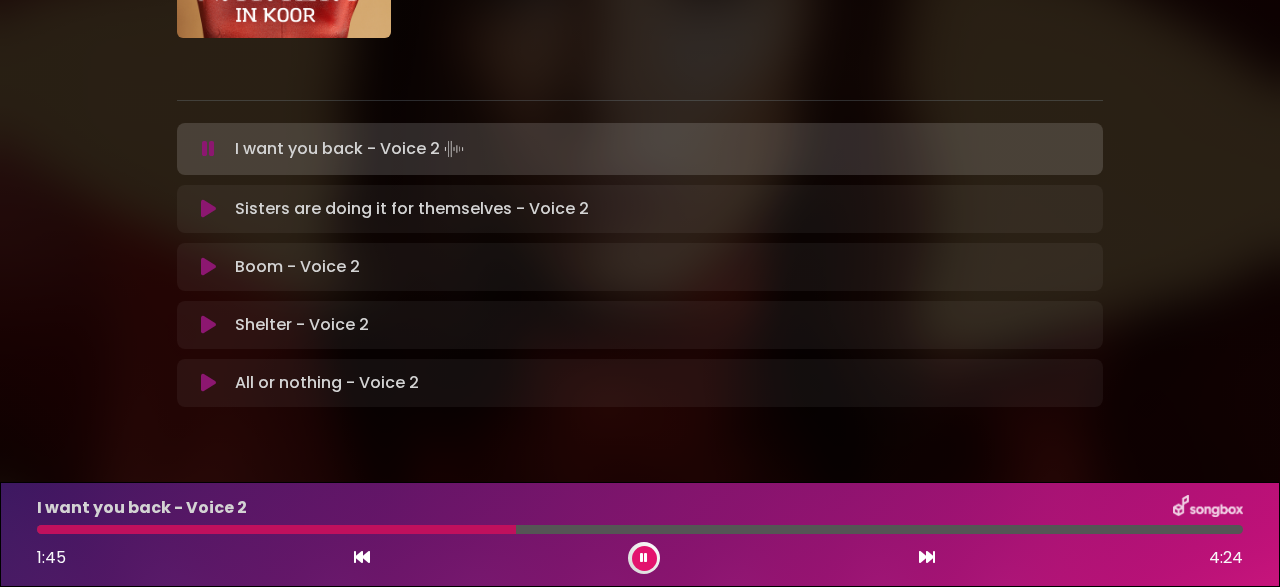 click at bounding box center [644, 558] 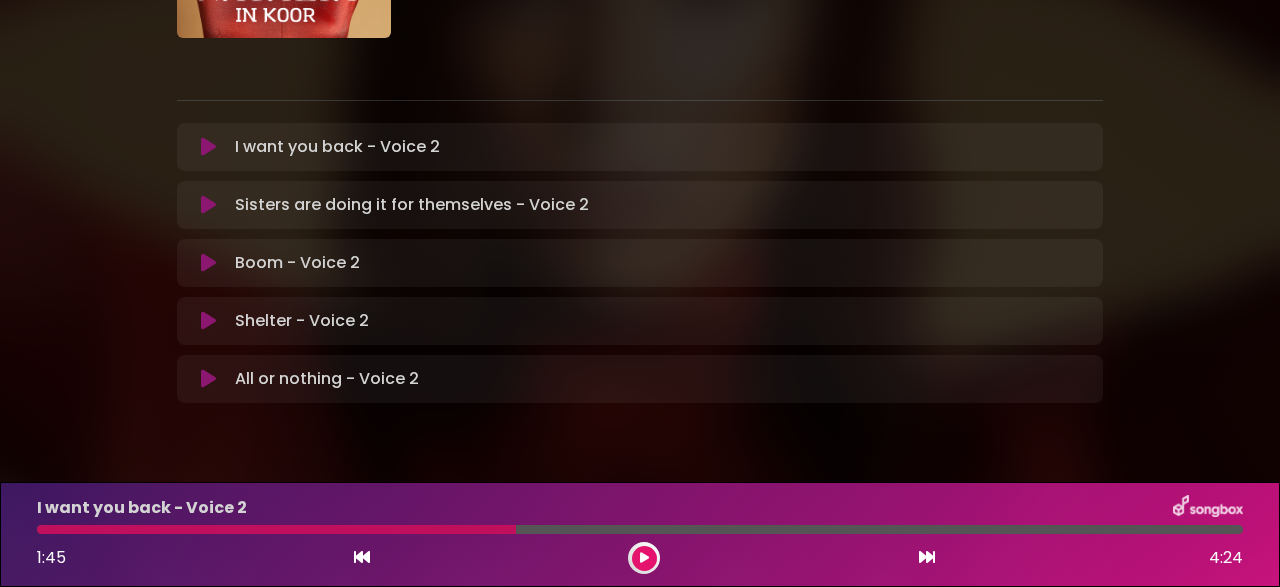 click at bounding box center [276, 529] 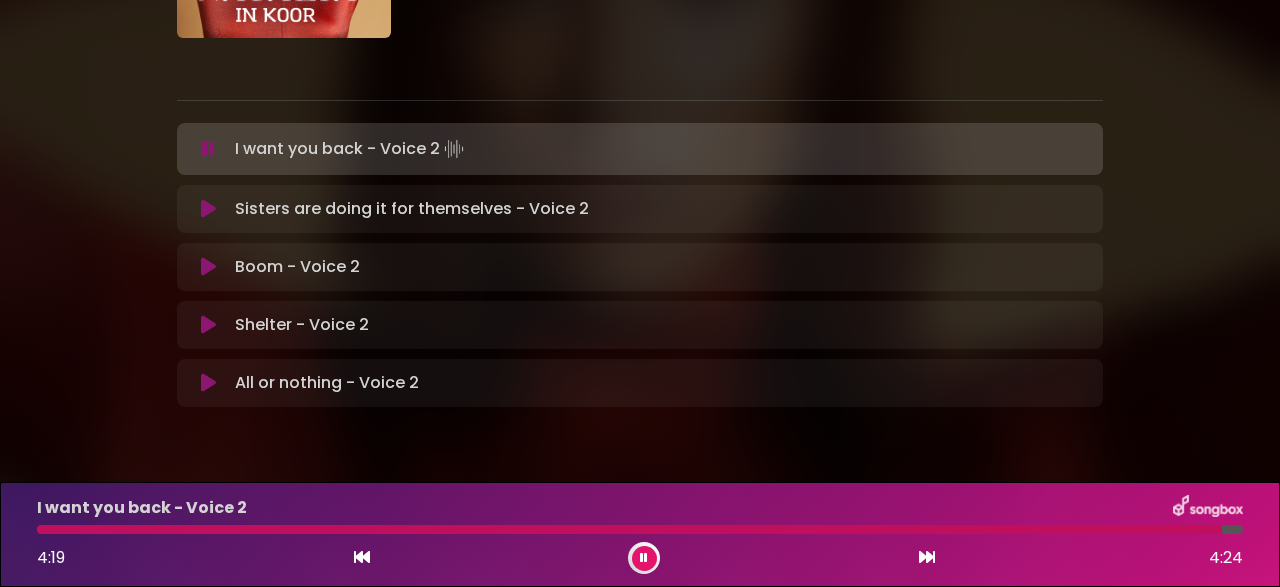 click on "I want you back - Voice 2
Loading Track..." at bounding box center (351, 149) 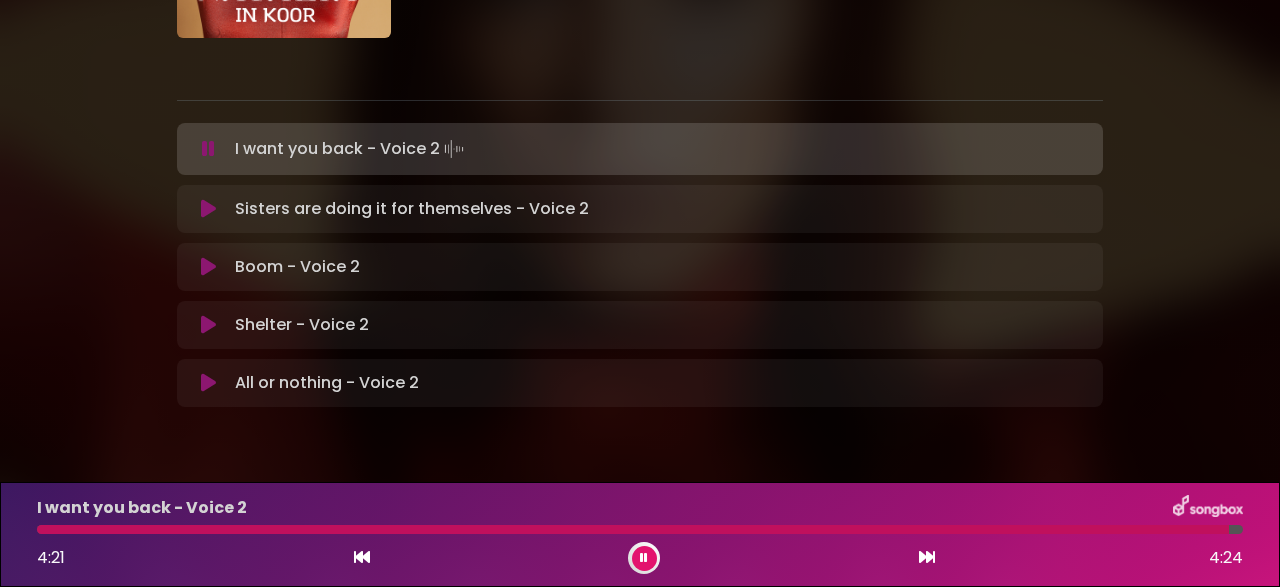 click at bounding box center (644, 558) 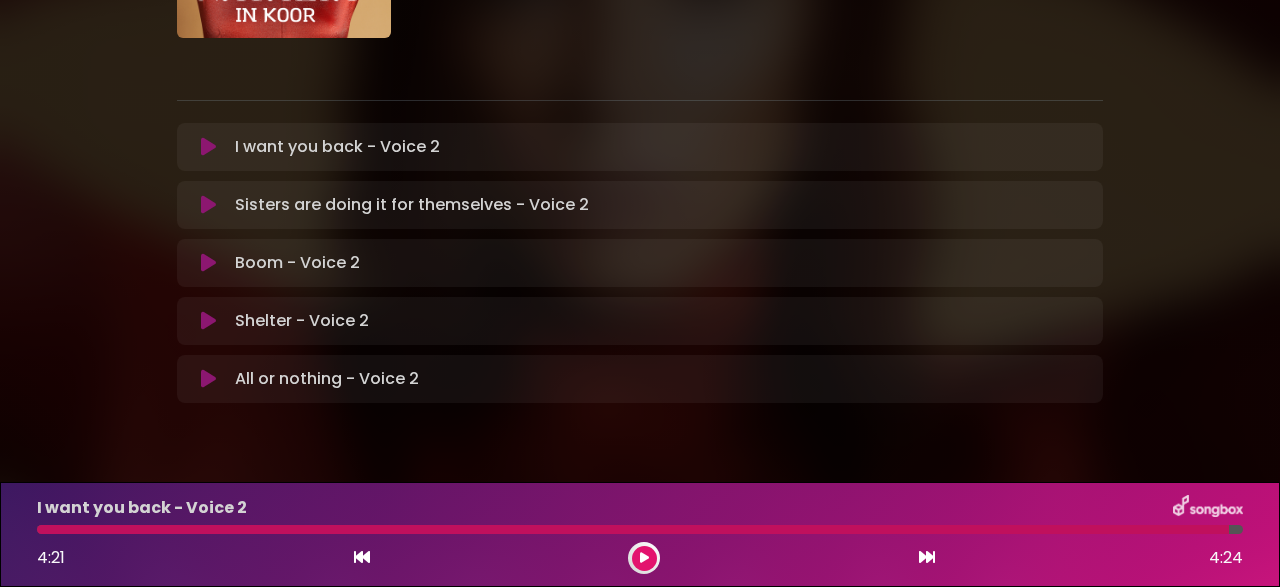 click at bounding box center [644, 558] 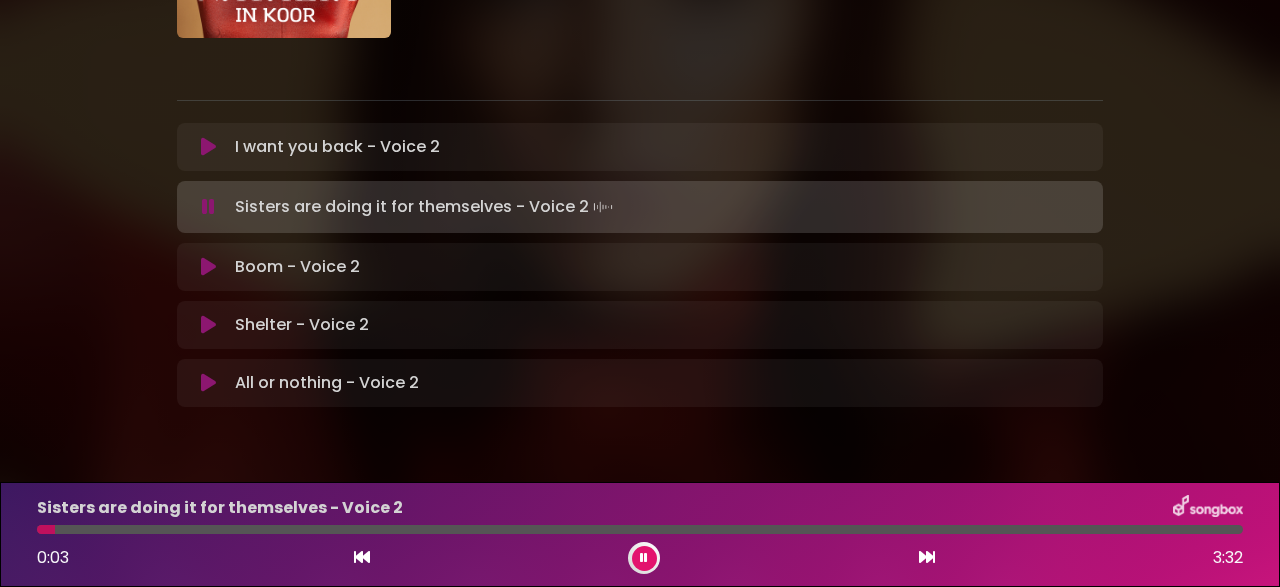 click on "I want you back - Voice 2
Loading Track..." at bounding box center [337, 147] 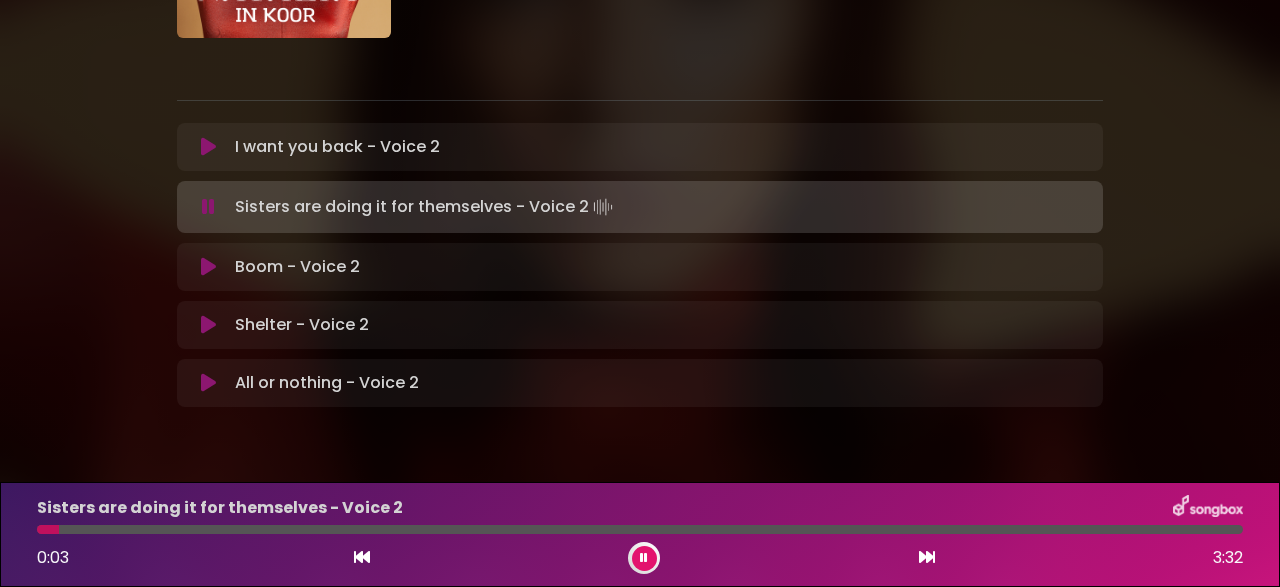 click at bounding box center [208, 147] 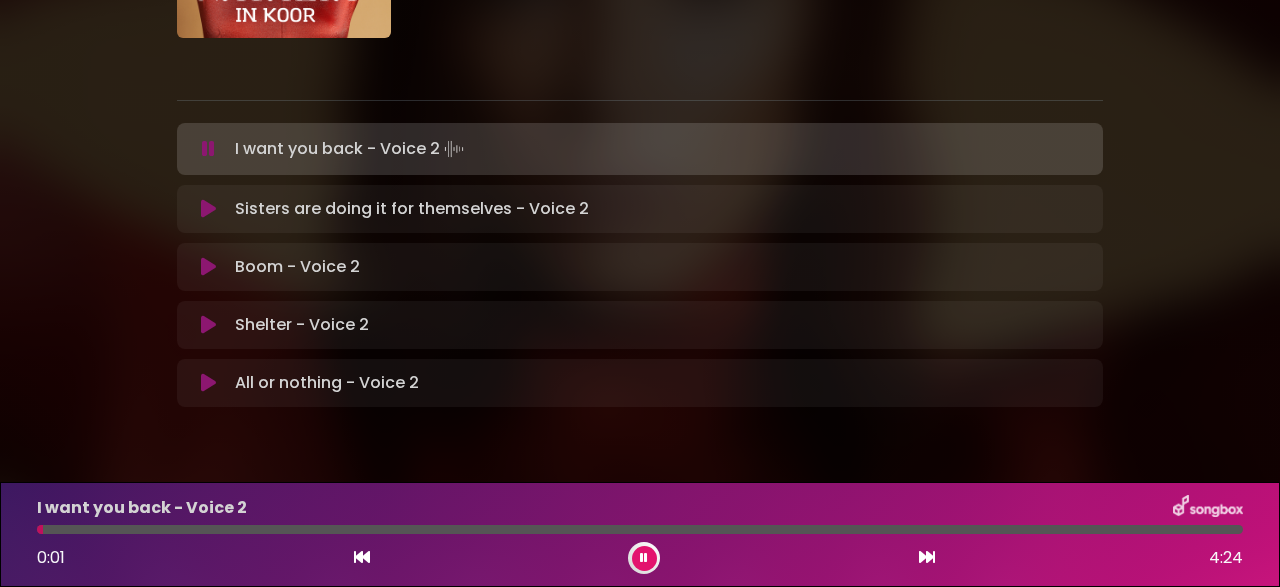 click on "I want you back - Voice 2
0:01
4:24" at bounding box center [640, 534] 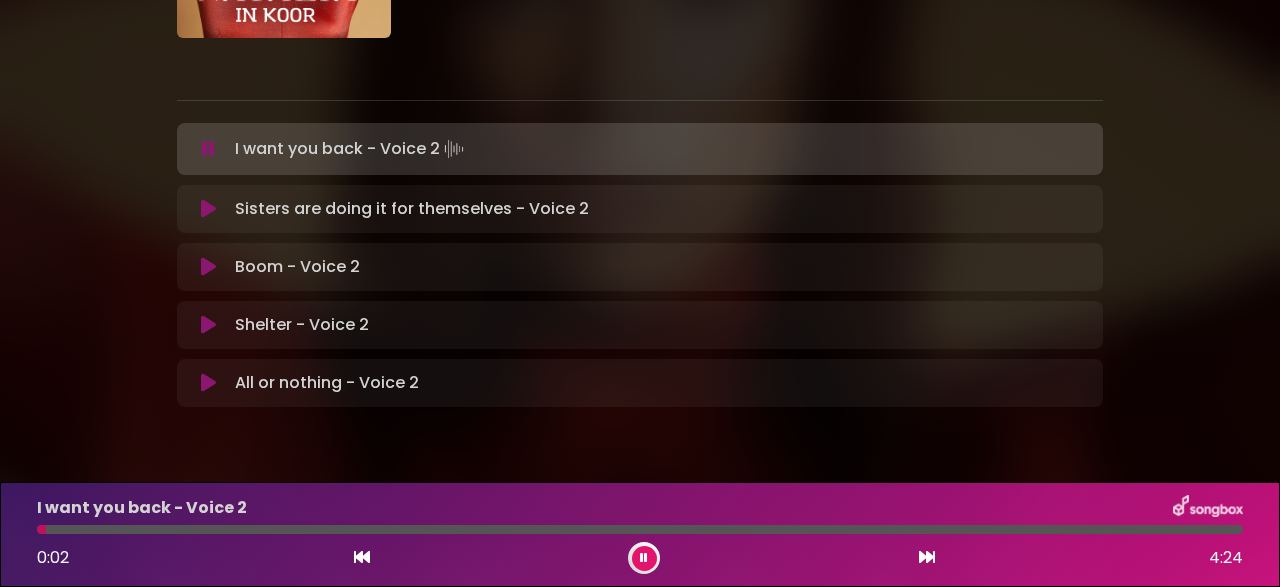 click at bounding box center [640, 529] 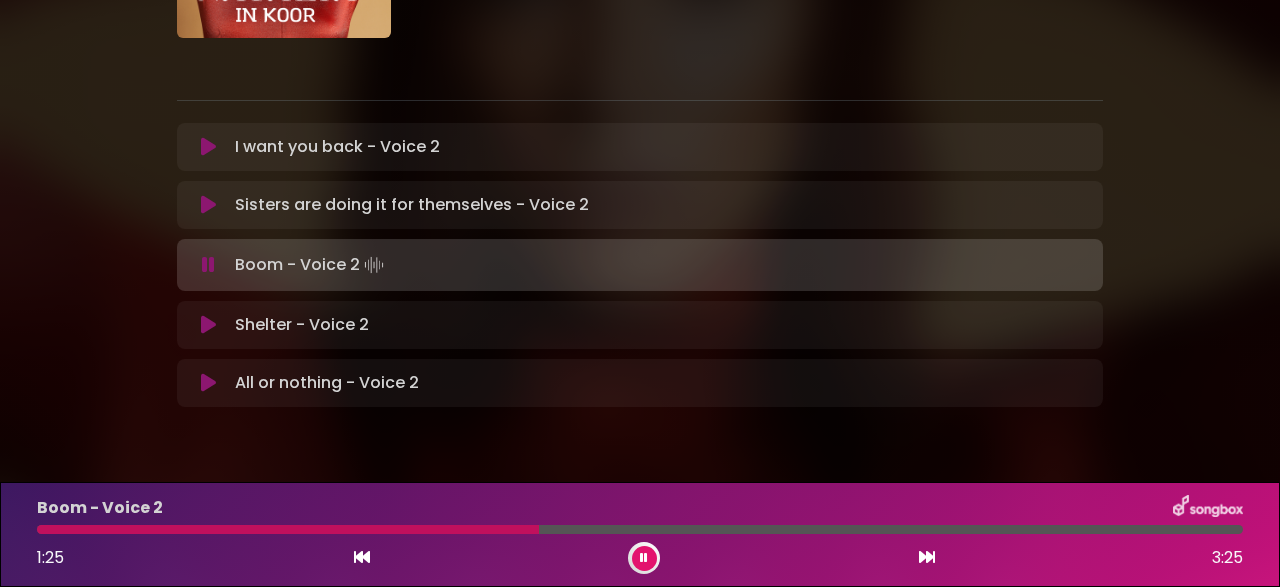 click at bounding box center (644, 558) 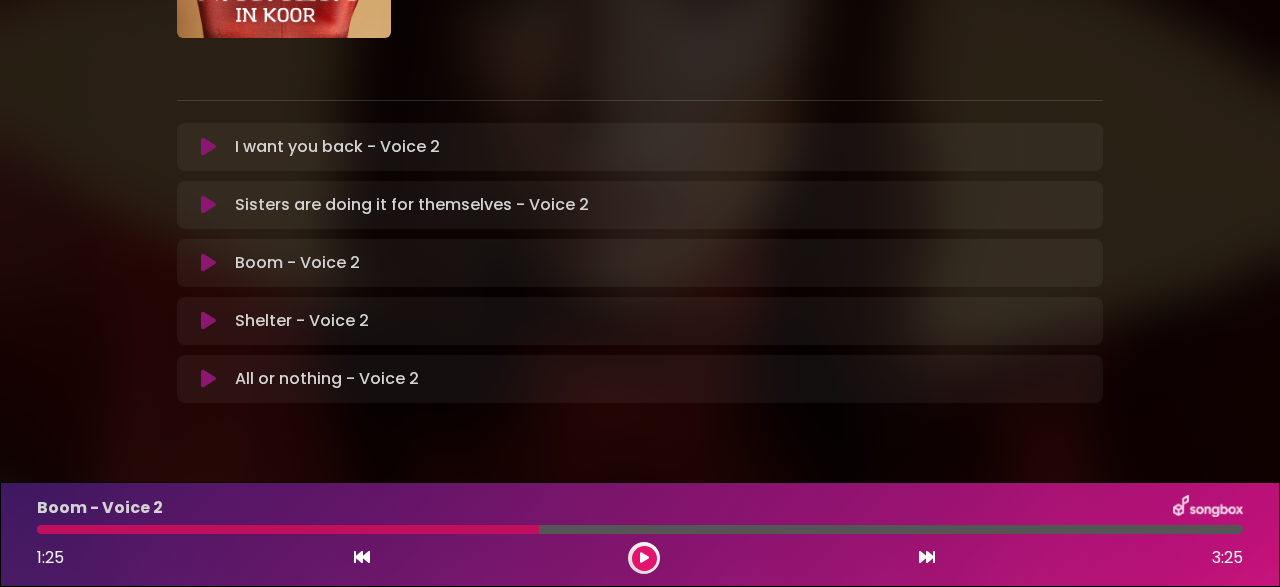 click at bounding box center (644, 558) 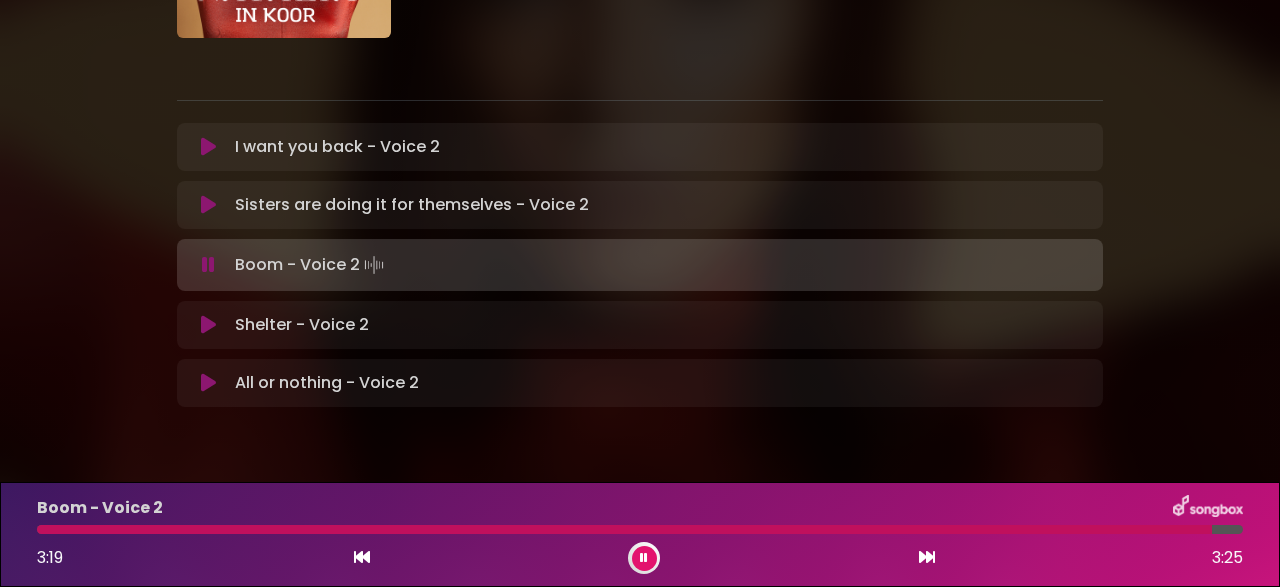 click at bounding box center [644, 558] 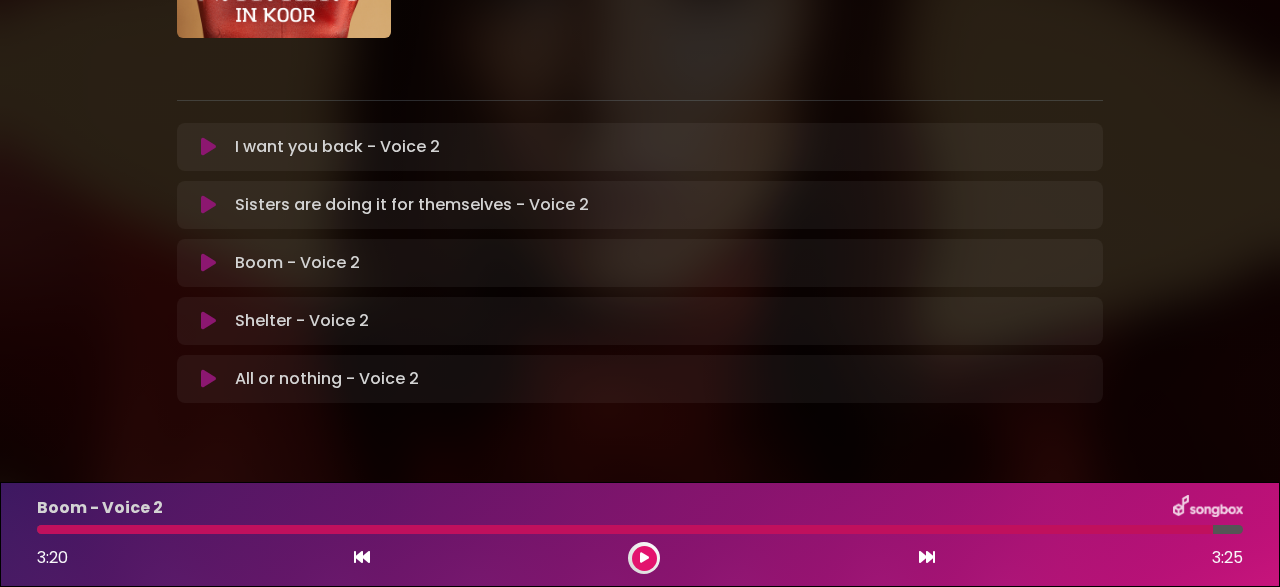 click on "Boom - Voice 2
Loading Track..." at bounding box center (297, 263) 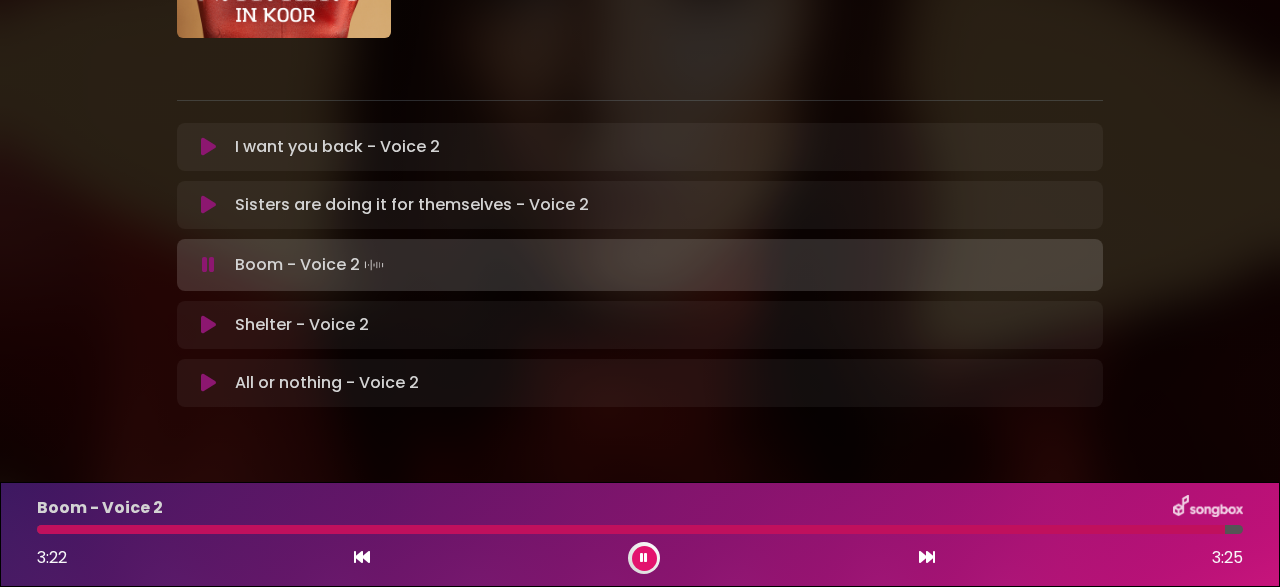 click at bounding box center (631, 529) 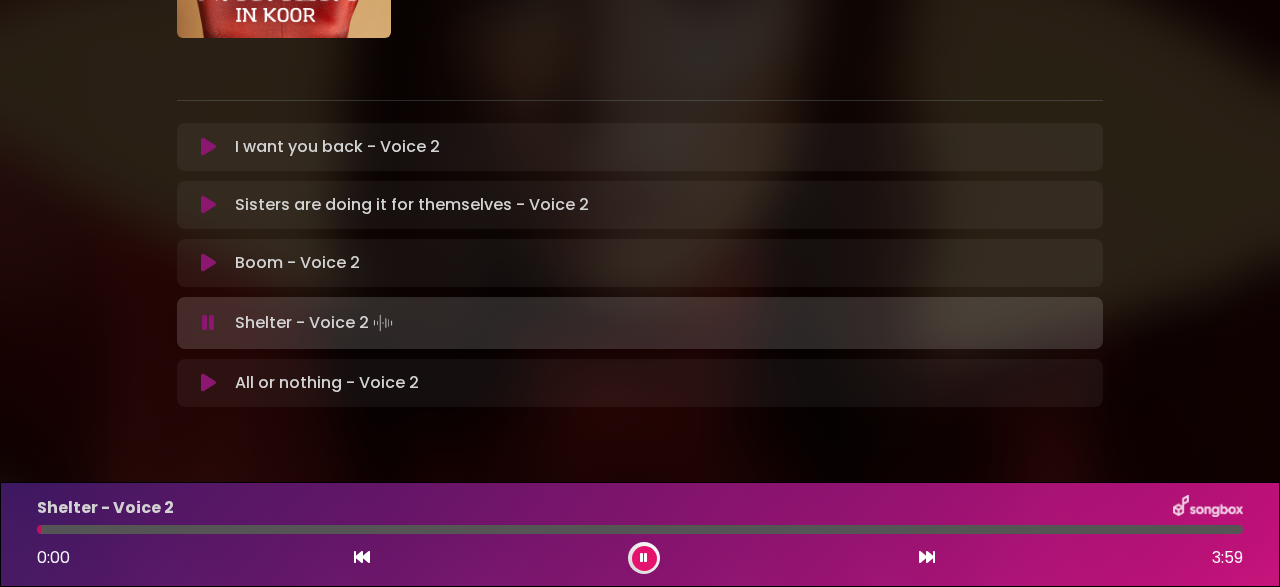 click at bounding box center (644, 558) 